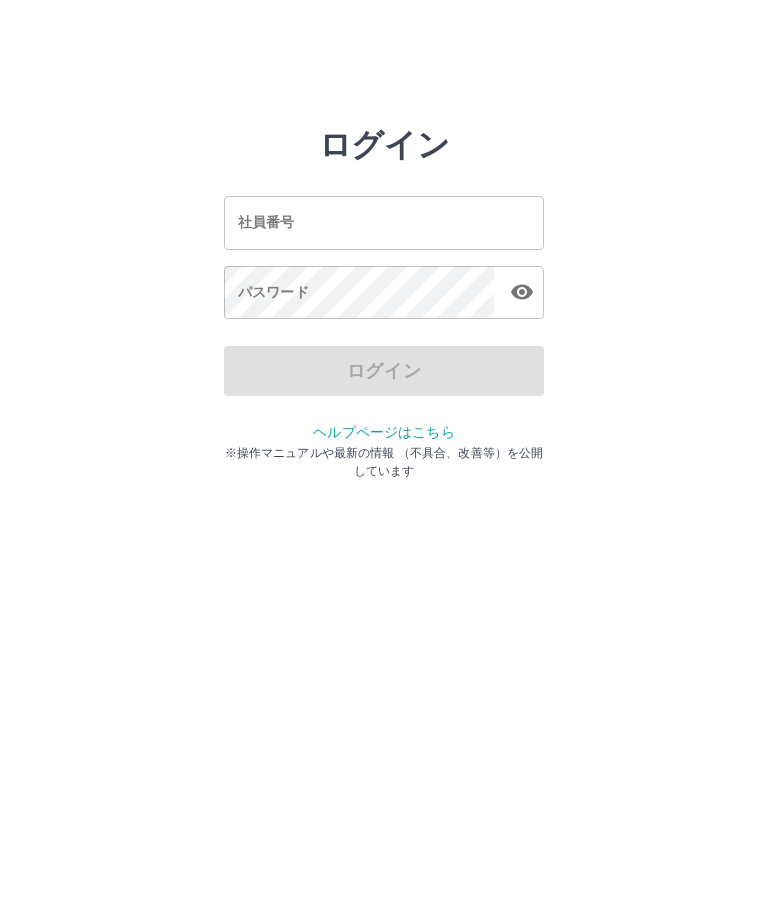 scroll, scrollTop: 0, scrollLeft: 0, axis: both 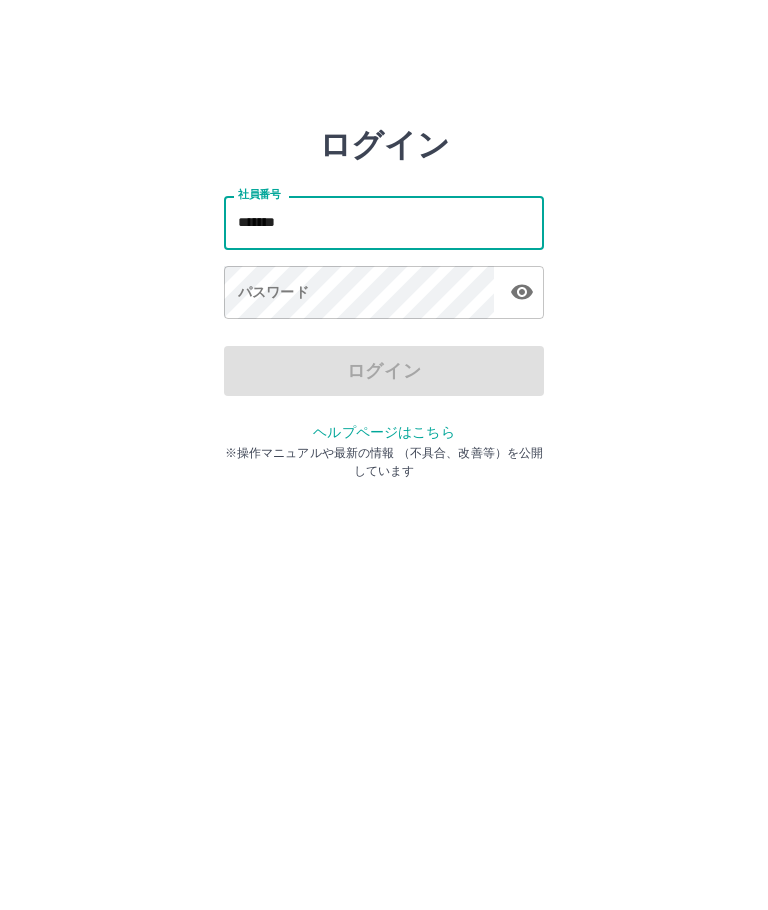 type on "*******" 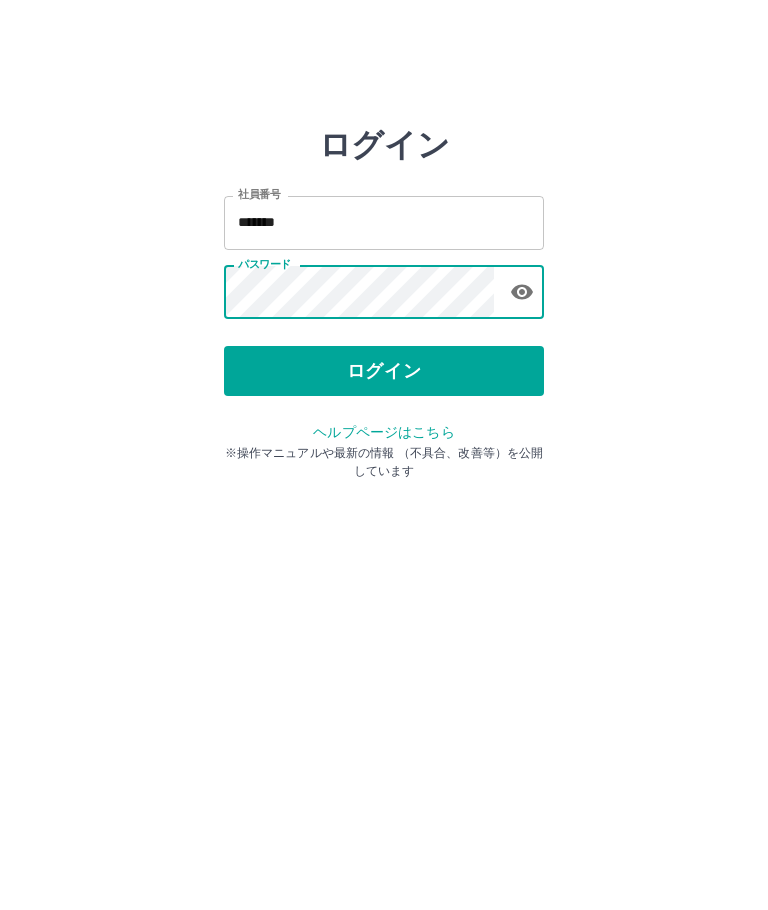 click on "ログイン" at bounding box center (384, 371) 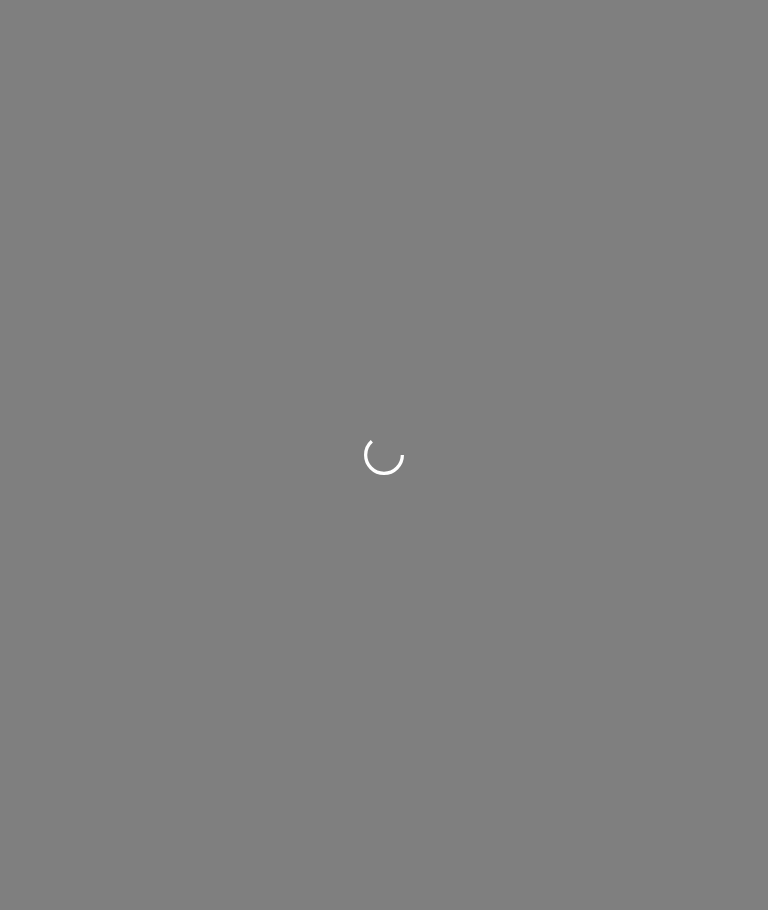 scroll, scrollTop: 0, scrollLeft: 0, axis: both 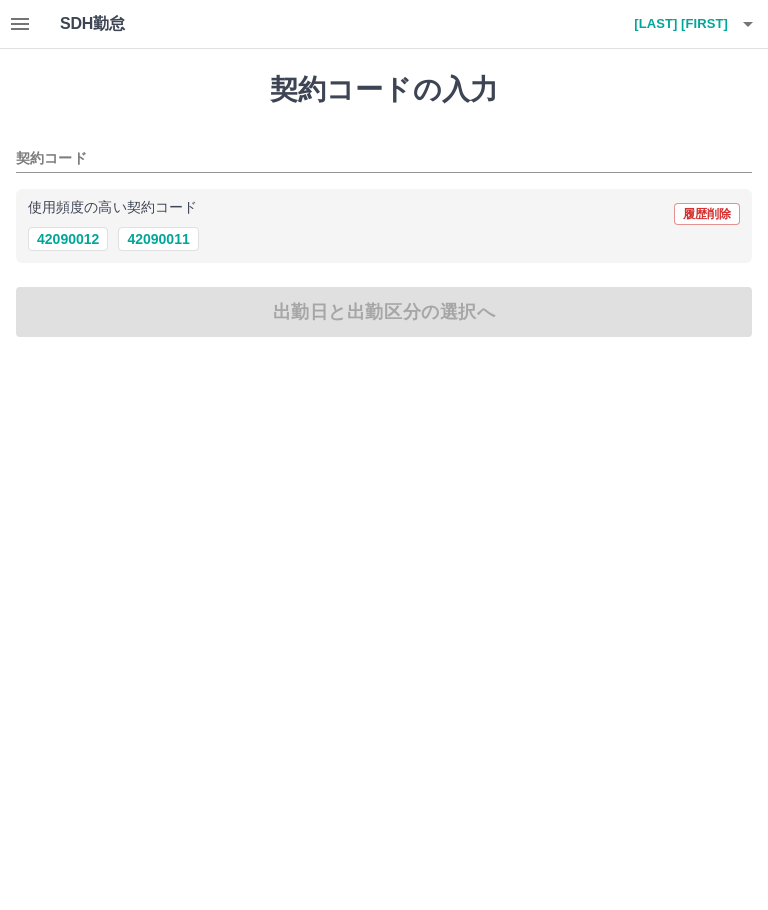 click on "42090011" at bounding box center [158, 239] 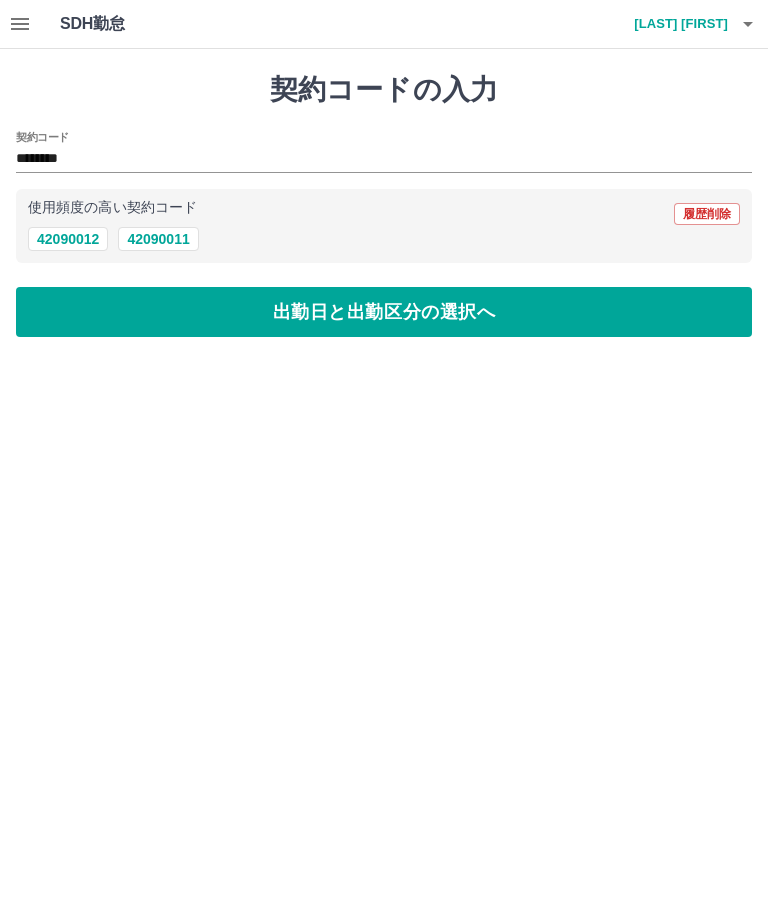 click on "出勤日と出勤区分の選択へ" at bounding box center (384, 312) 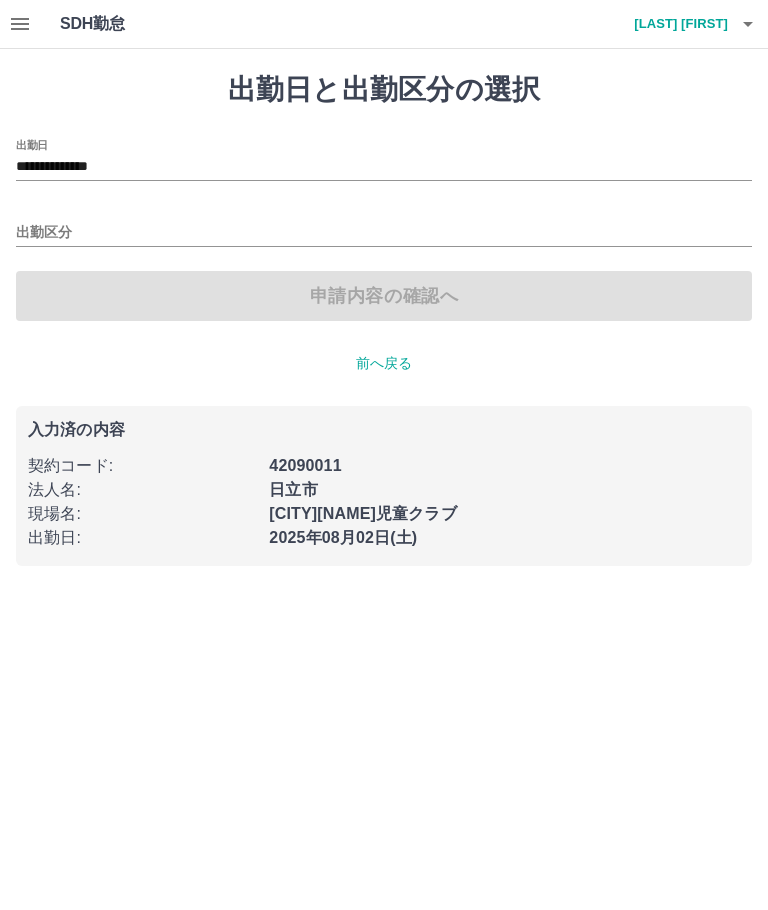 click on "出勤区分" at bounding box center (384, 233) 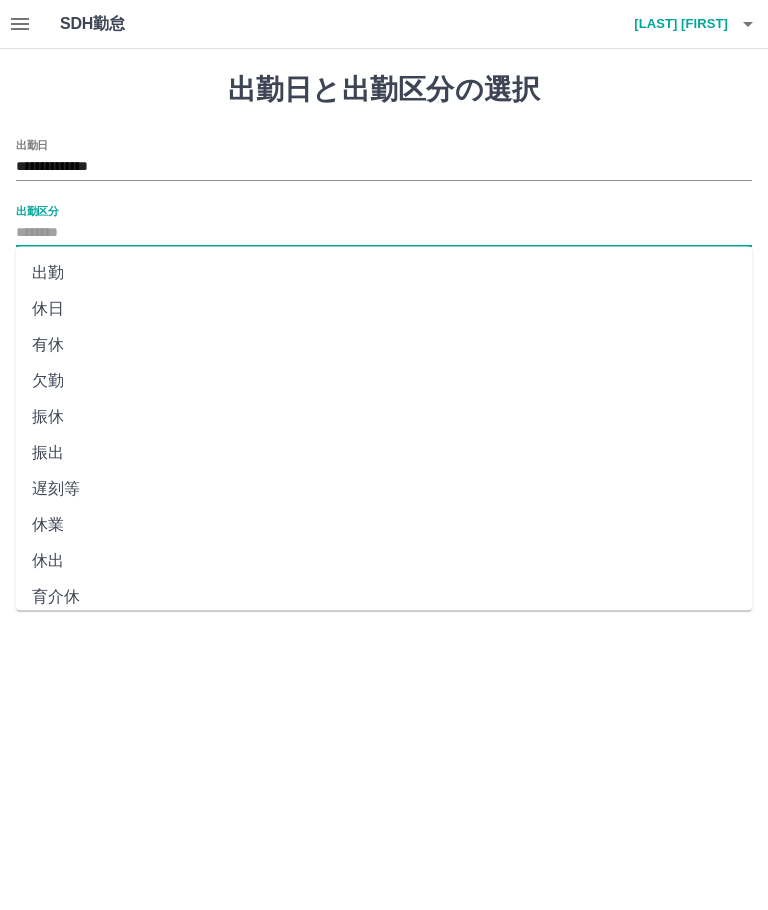 click on "出勤" at bounding box center (384, 273) 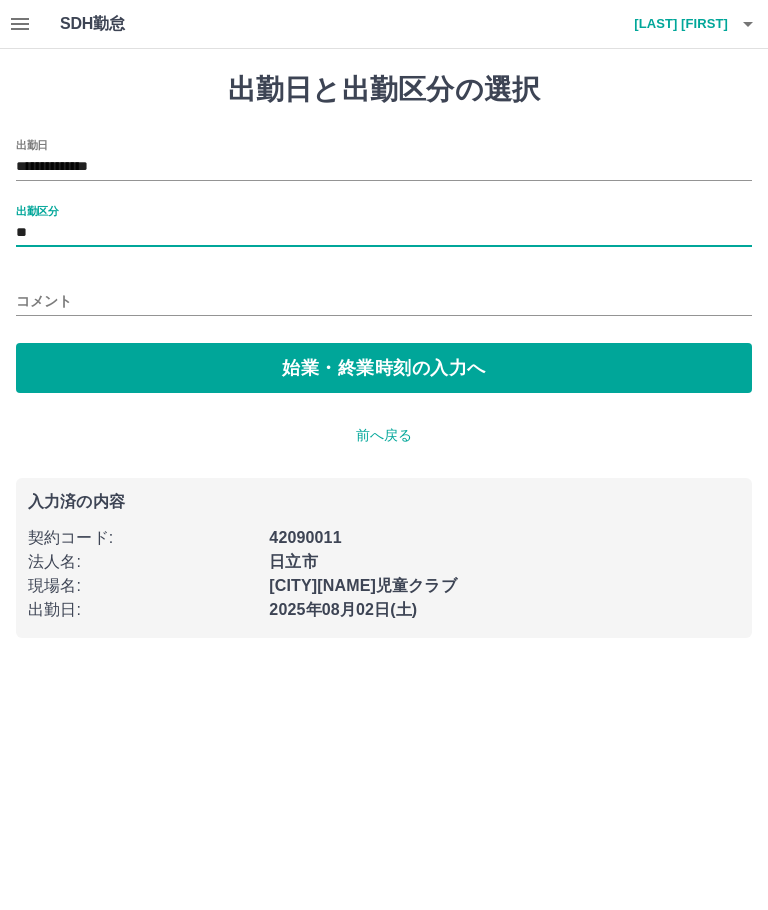 click on "始業・終業時刻の入力へ" at bounding box center (384, 368) 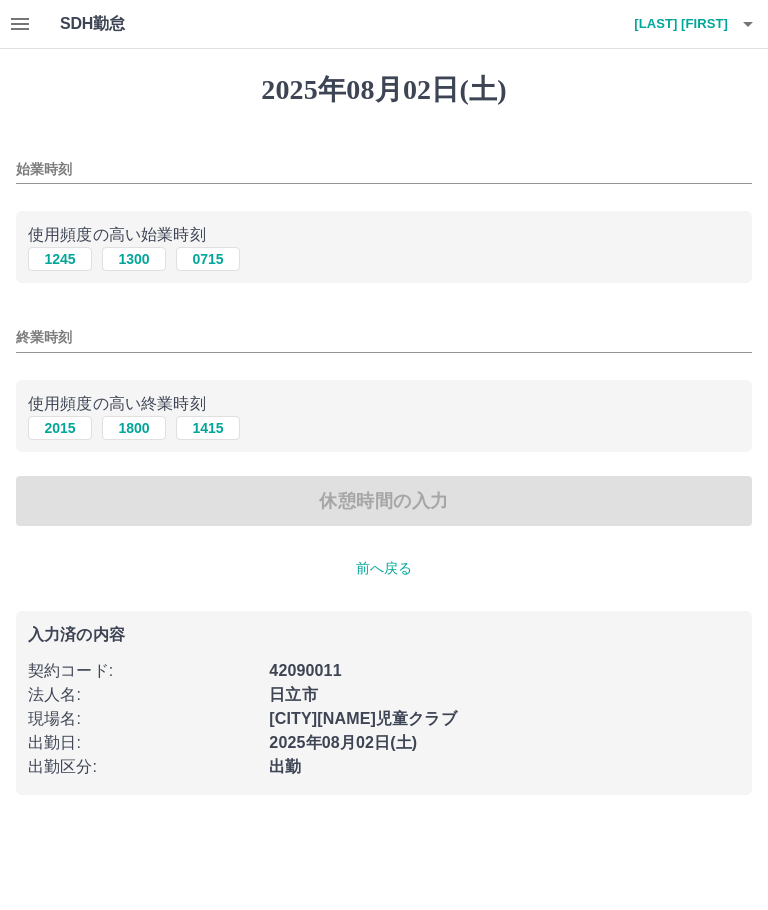 click on "始業時刻" at bounding box center (384, 169) 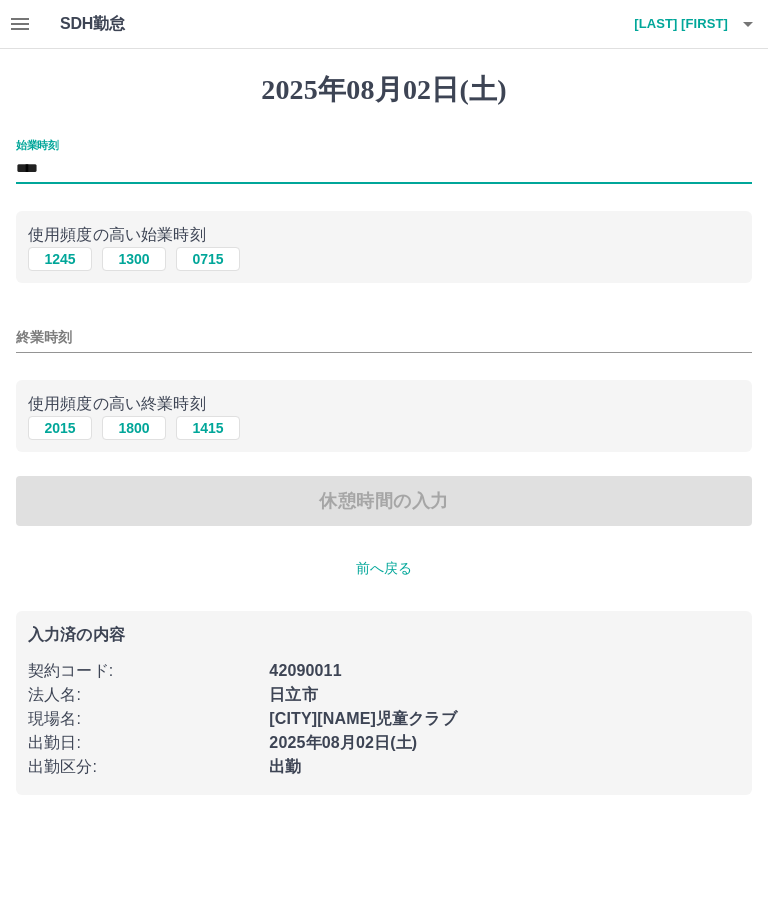 type on "****" 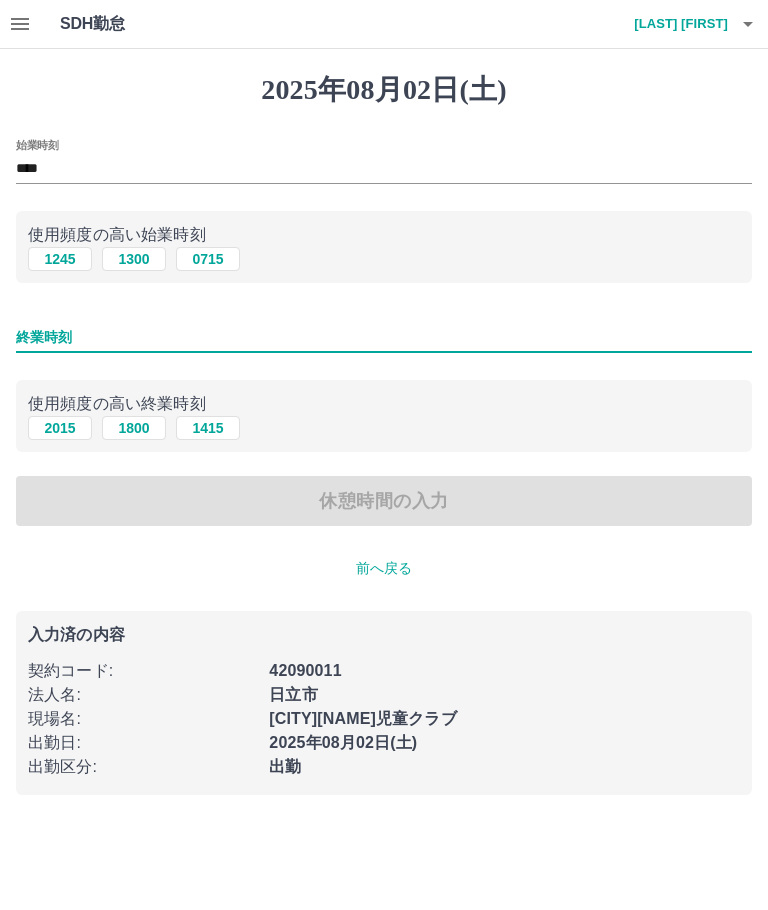 click on "終業時刻" at bounding box center (384, 337) 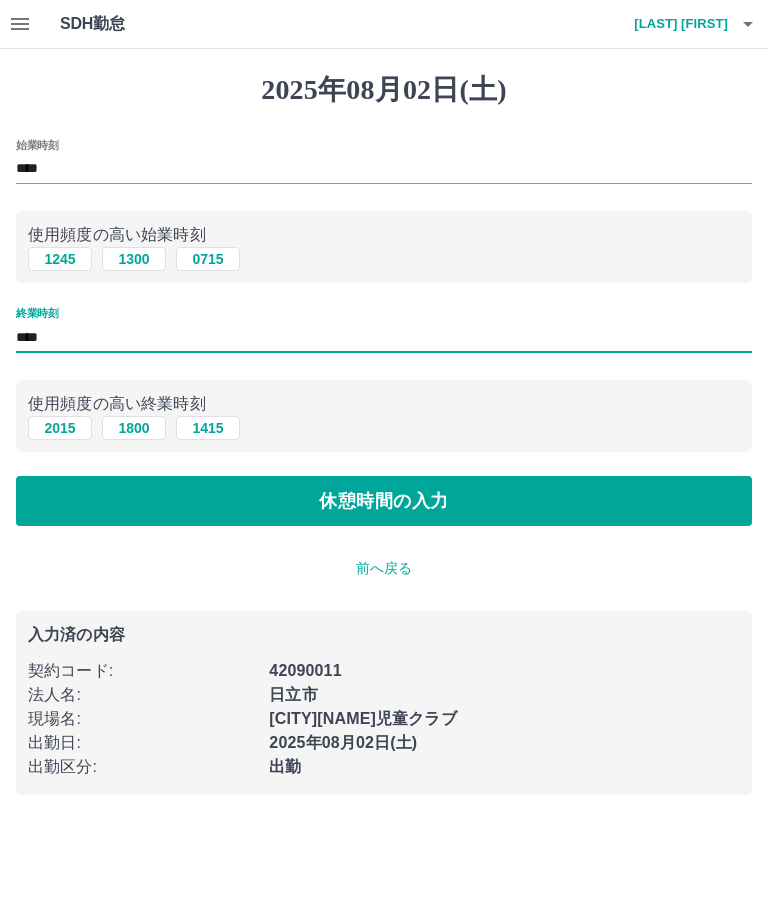 type on "****" 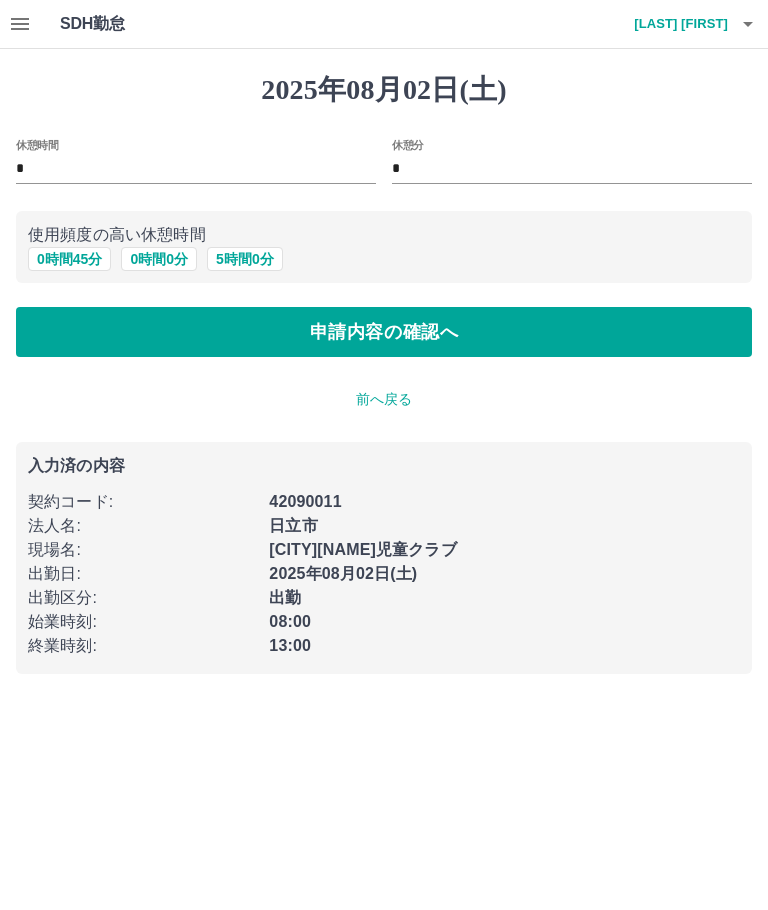 click on "0 時間 0 分" at bounding box center [159, 259] 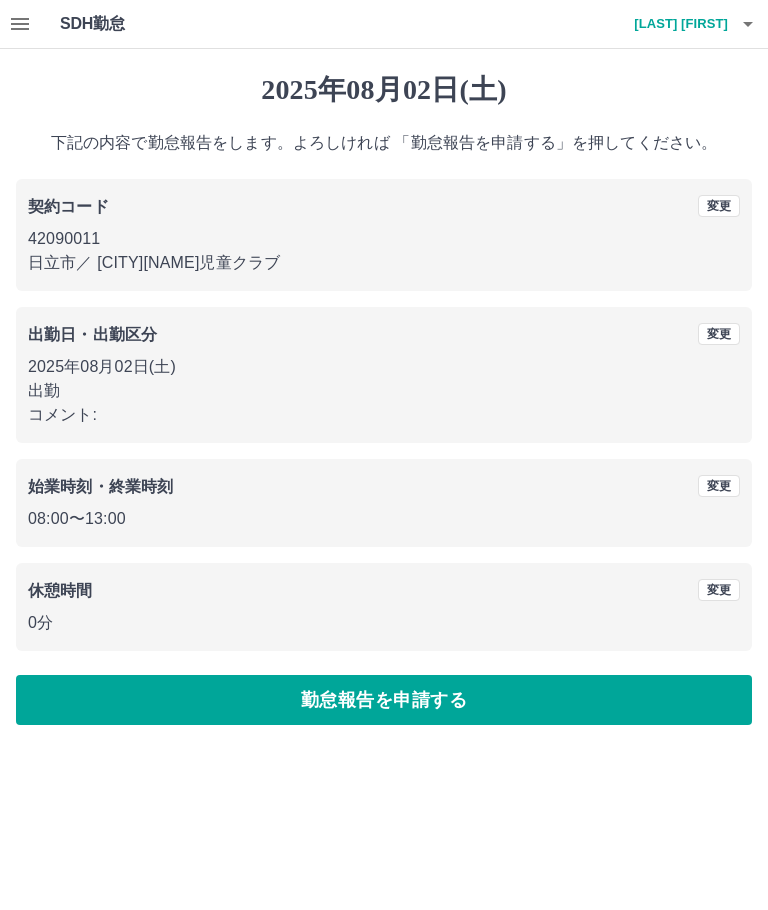 click on "勤怠報告を申請する" at bounding box center (384, 700) 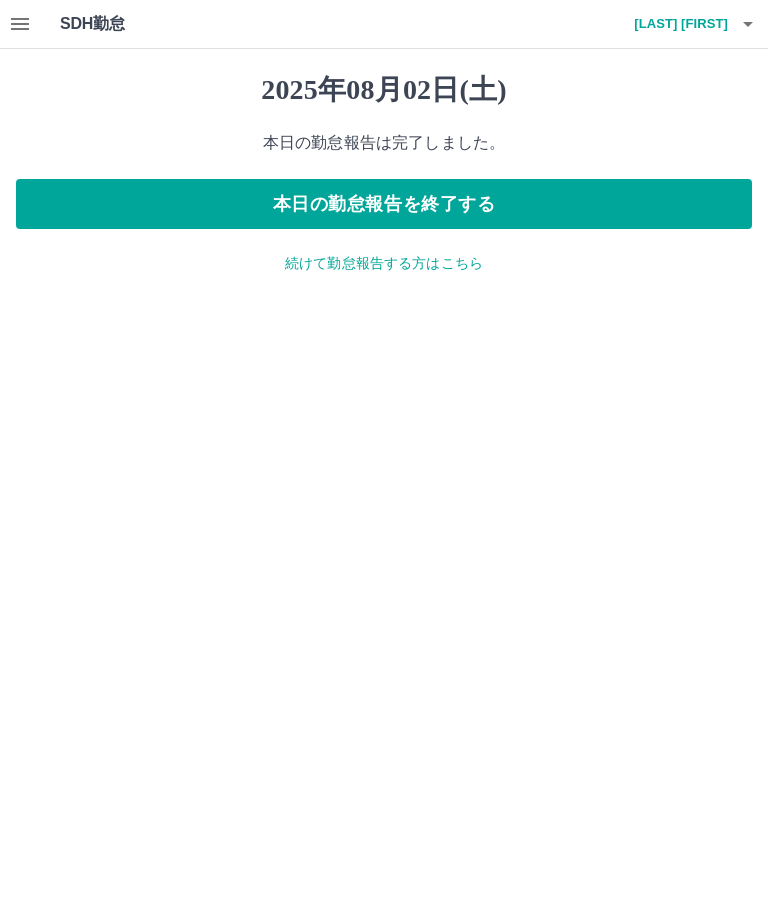 click on "[LAST] [FIRST]" at bounding box center [668, 24] 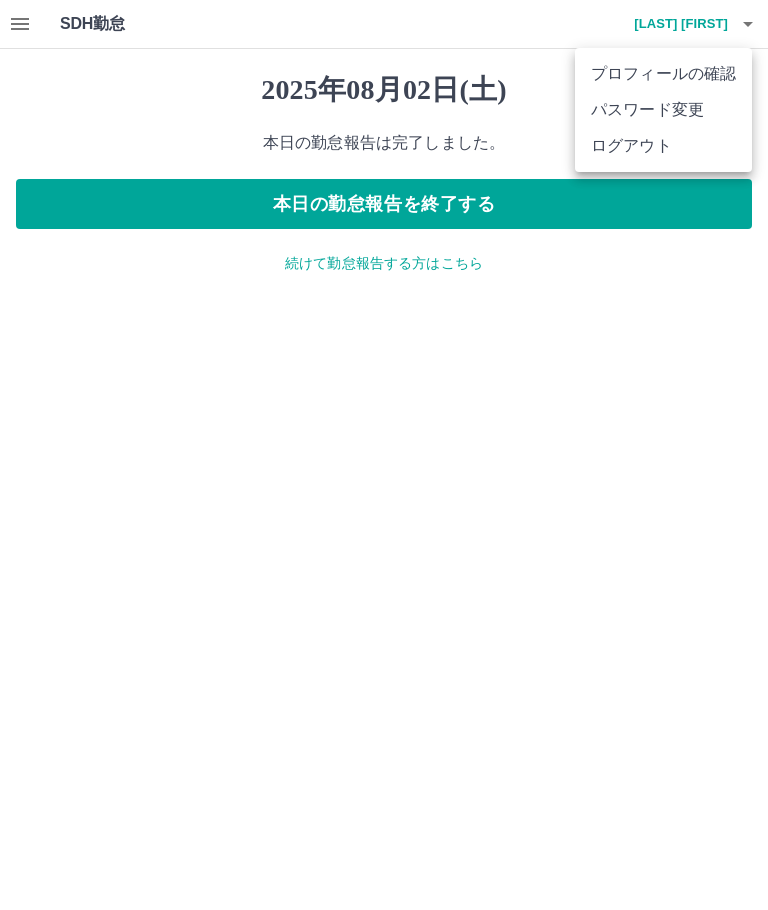 click at bounding box center (384, 455) 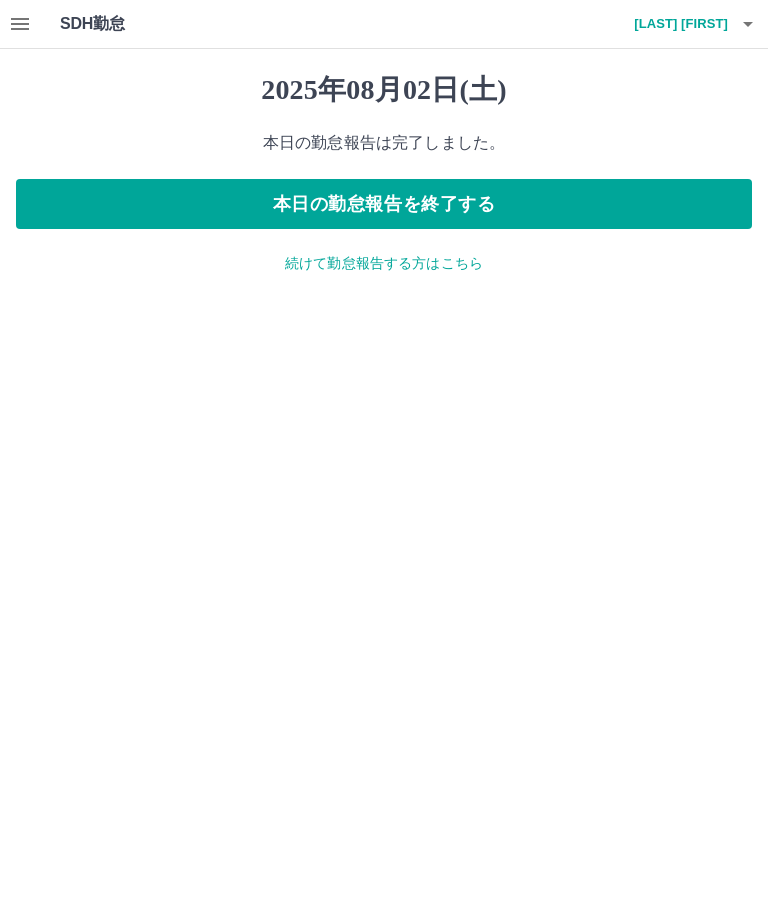 click 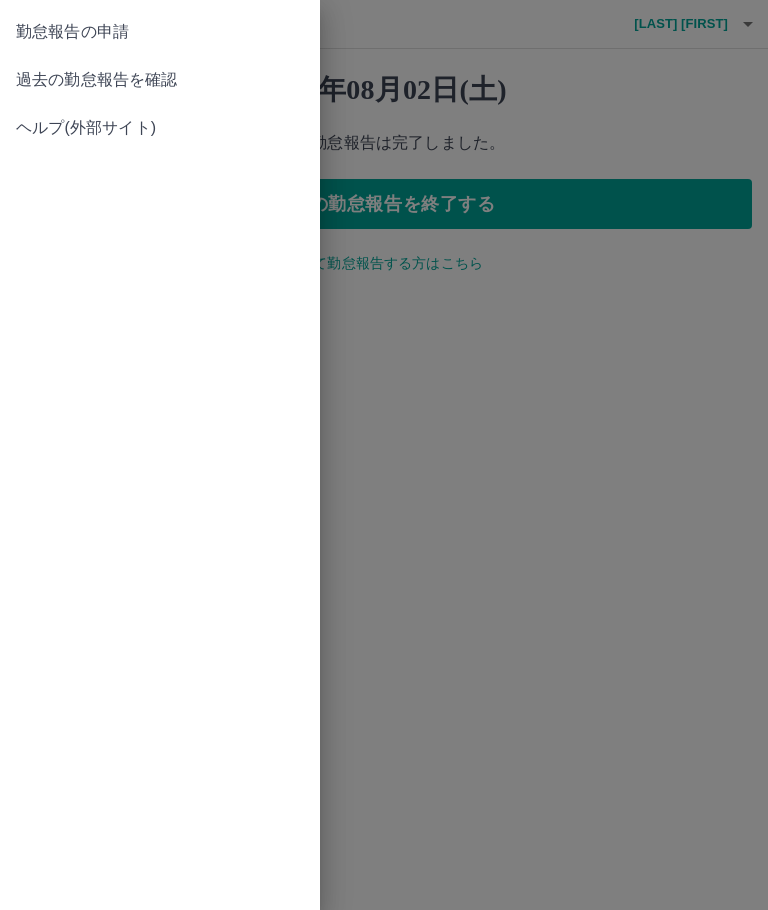 click on "過去の勤怠報告を確認" at bounding box center (160, 80) 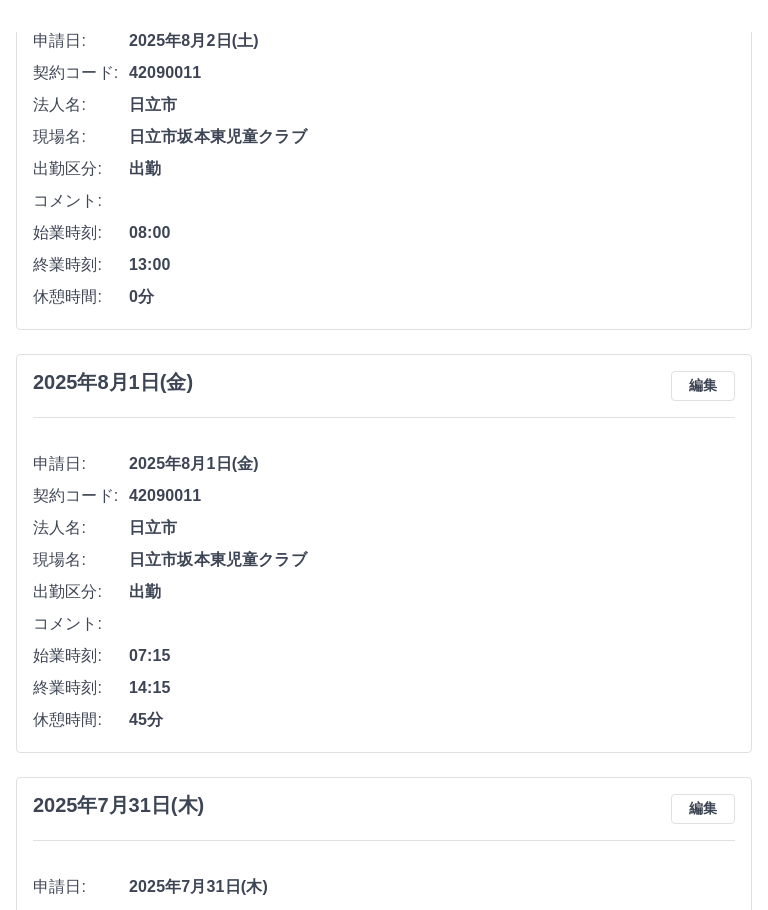 scroll, scrollTop: 0, scrollLeft: 0, axis: both 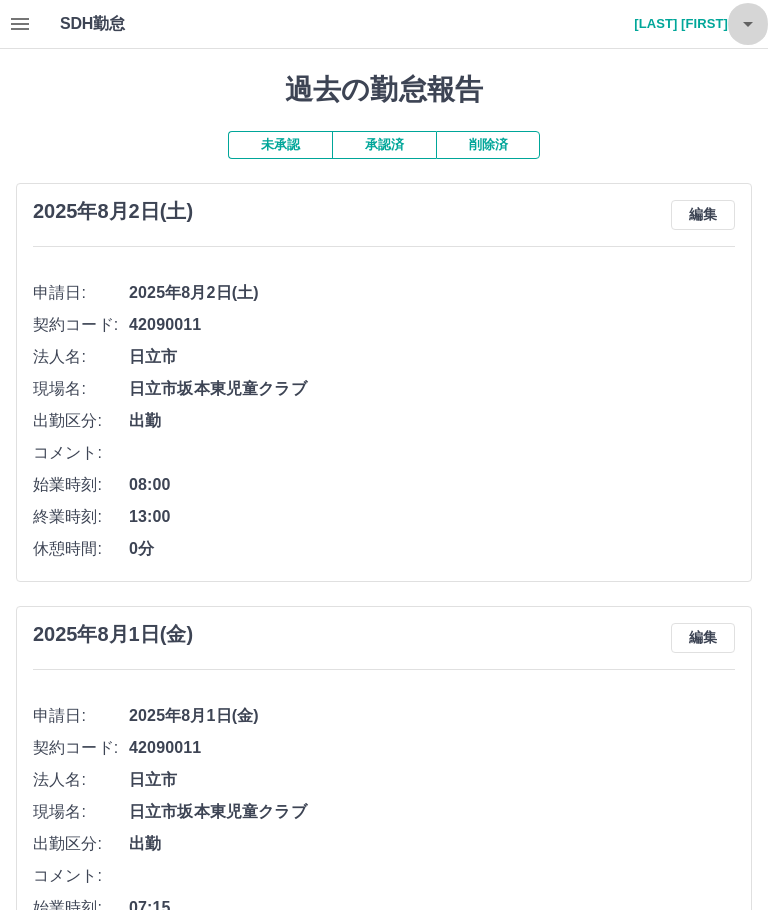 click 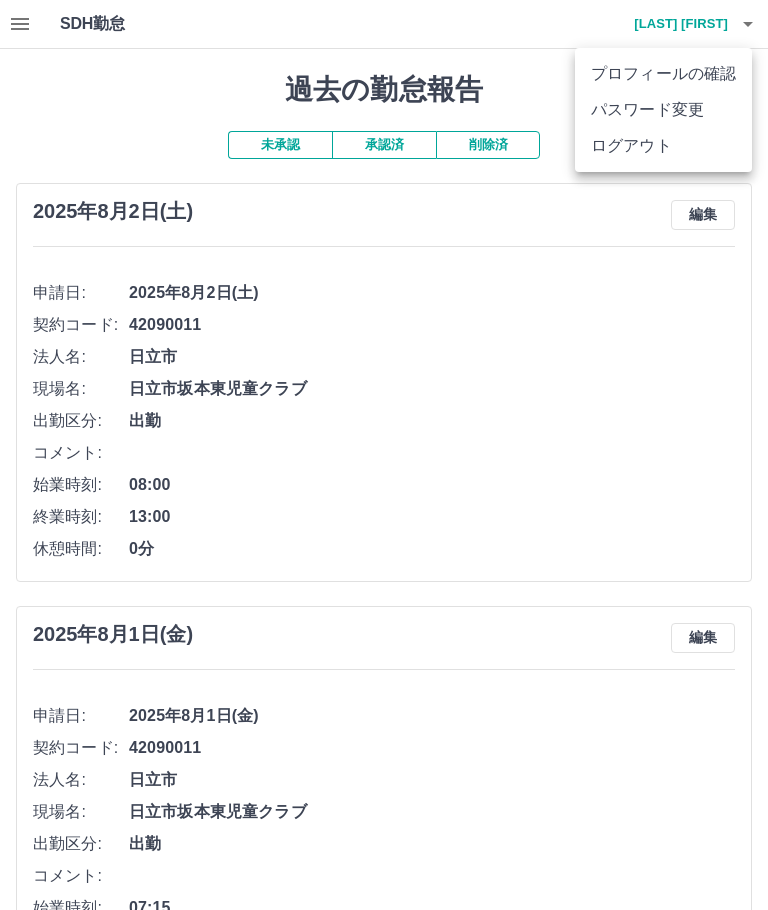 click on "ログアウト" at bounding box center [663, 146] 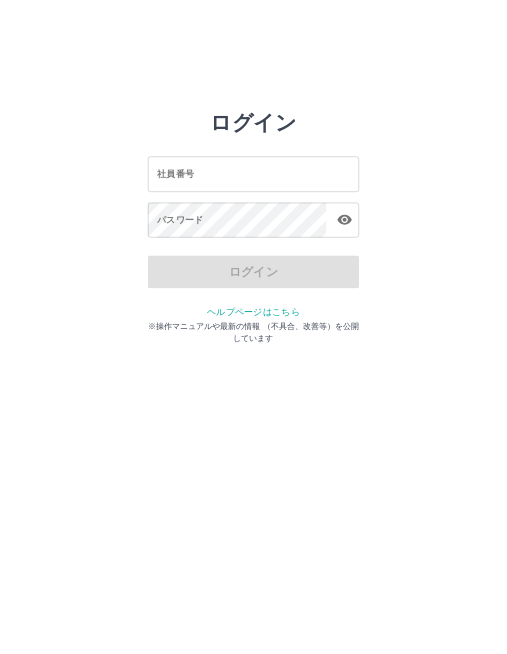 scroll, scrollTop: 0, scrollLeft: 0, axis: both 